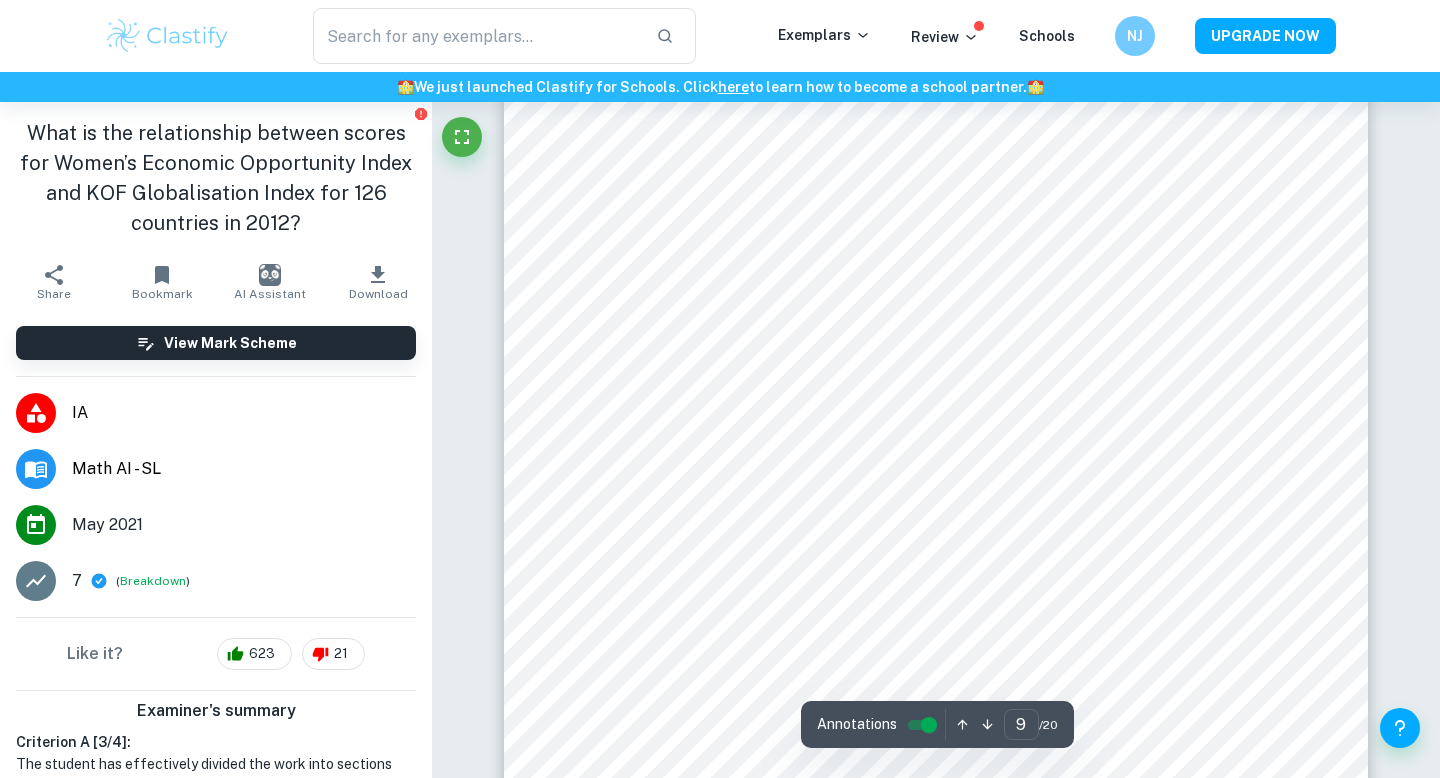 scroll, scrollTop: 10724, scrollLeft: 0, axis: vertical 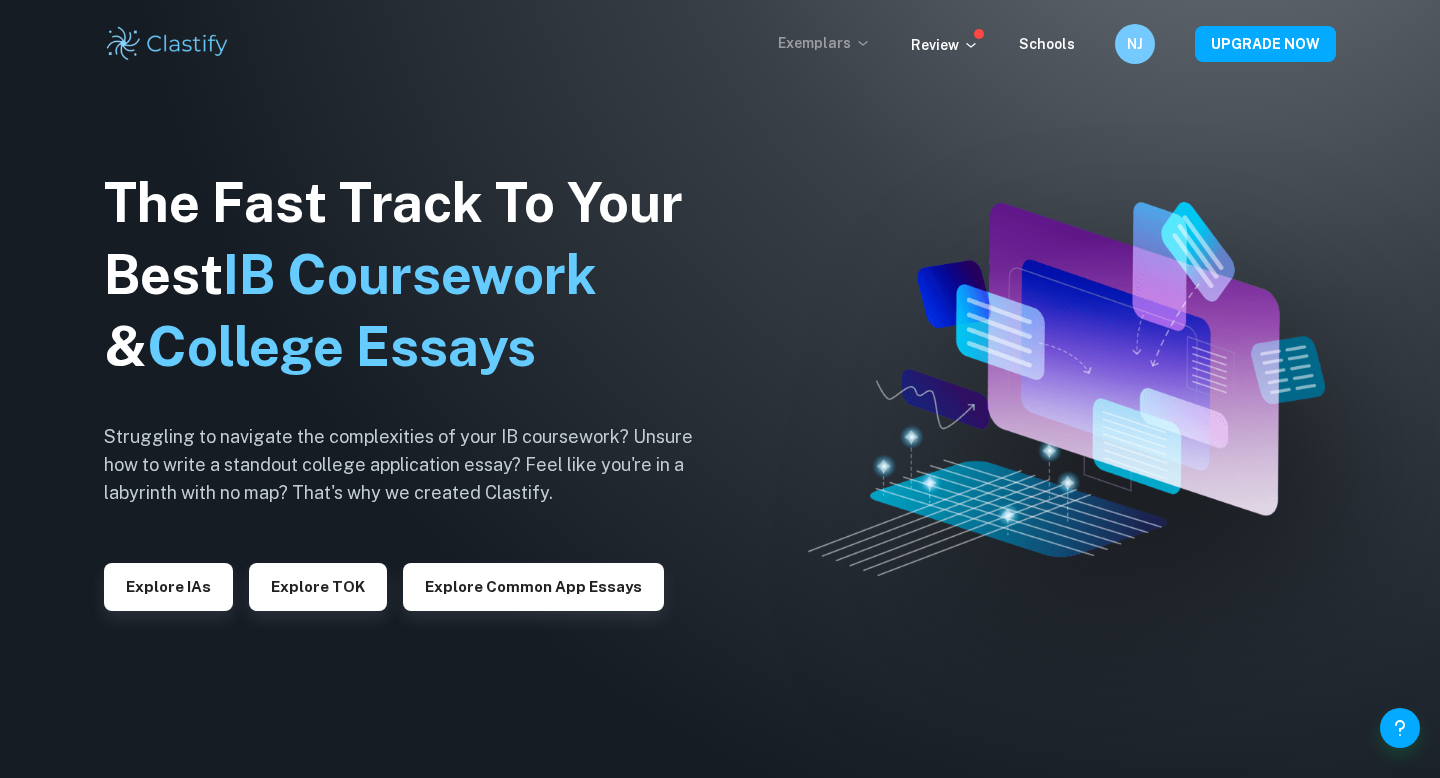 click on "Exemplars" at bounding box center (824, 43) 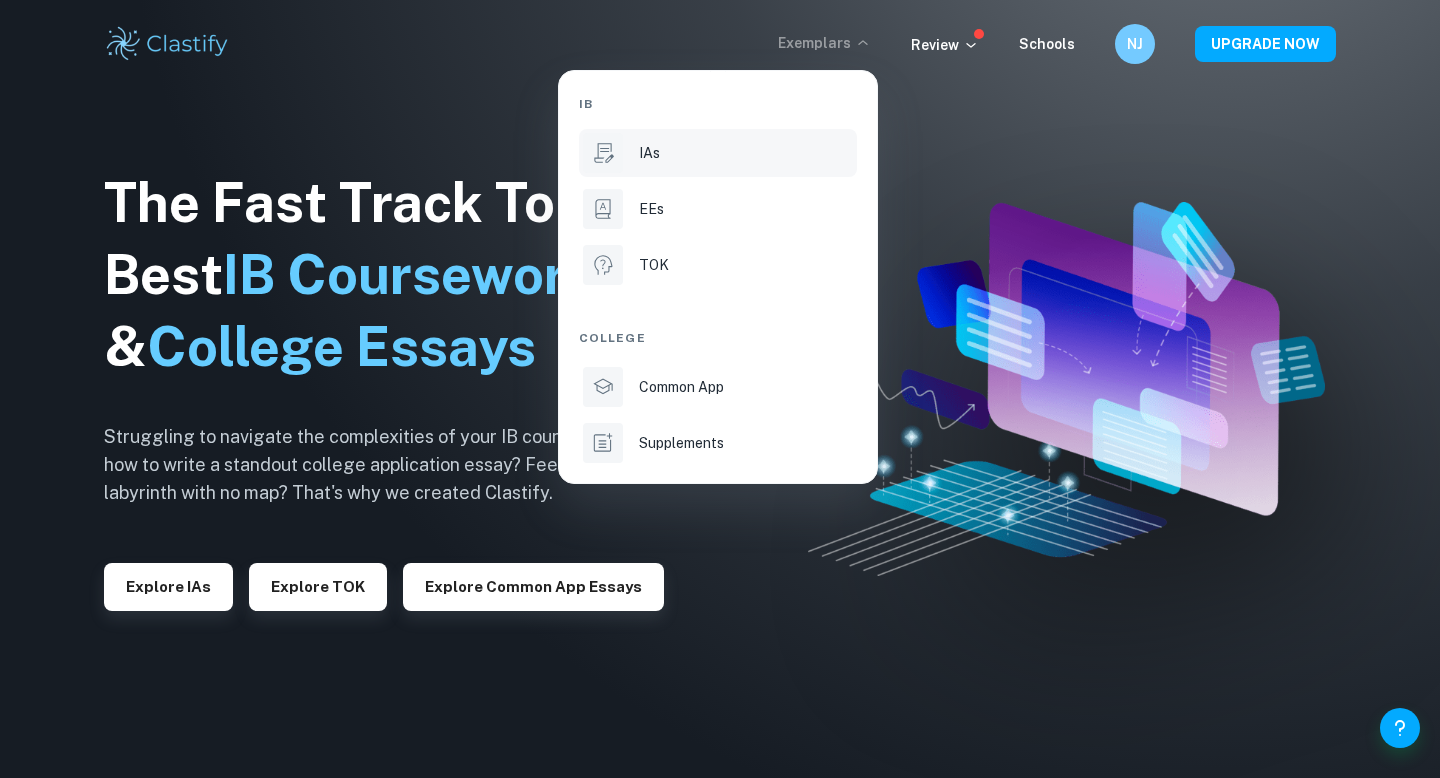 click on "IAs" at bounding box center (718, 153) 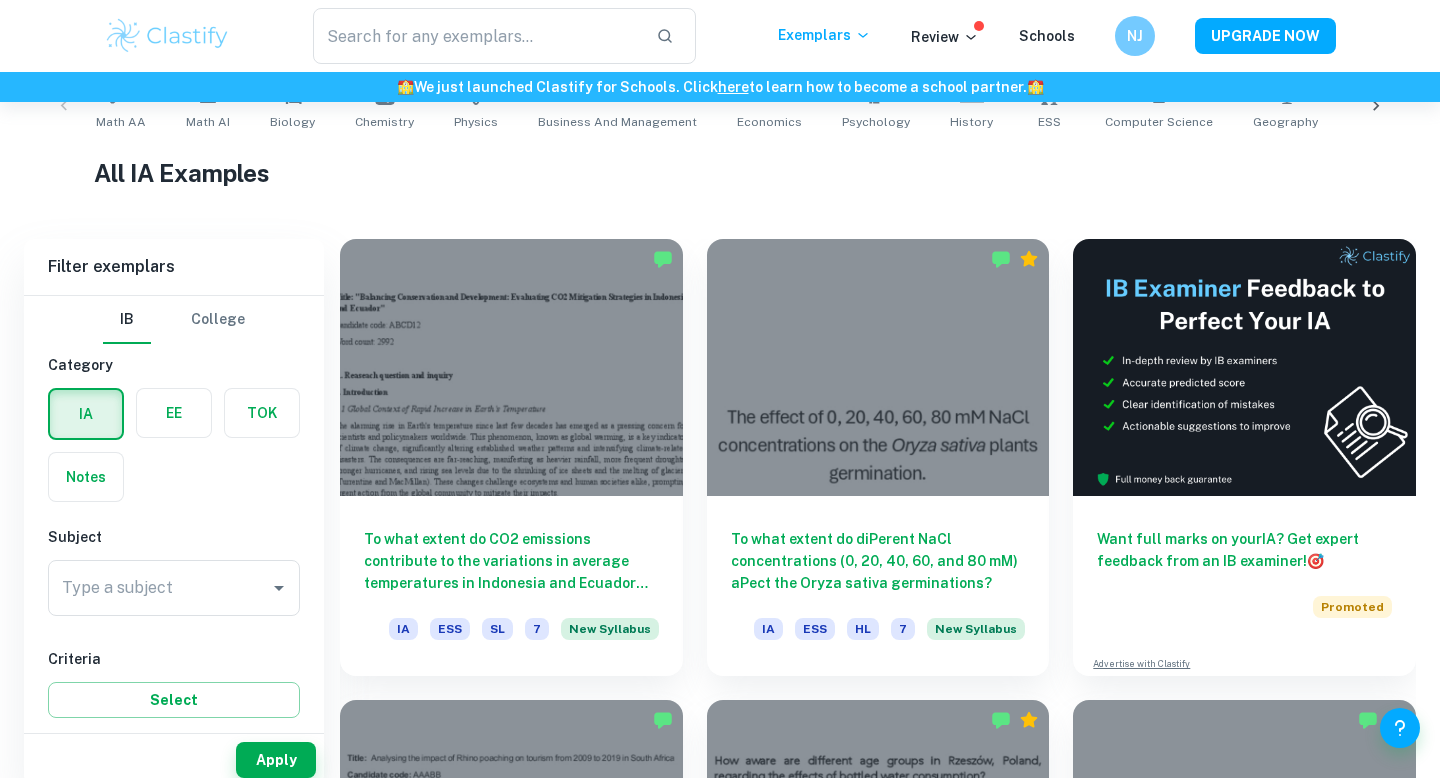 scroll, scrollTop: 470, scrollLeft: 0, axis: vertical 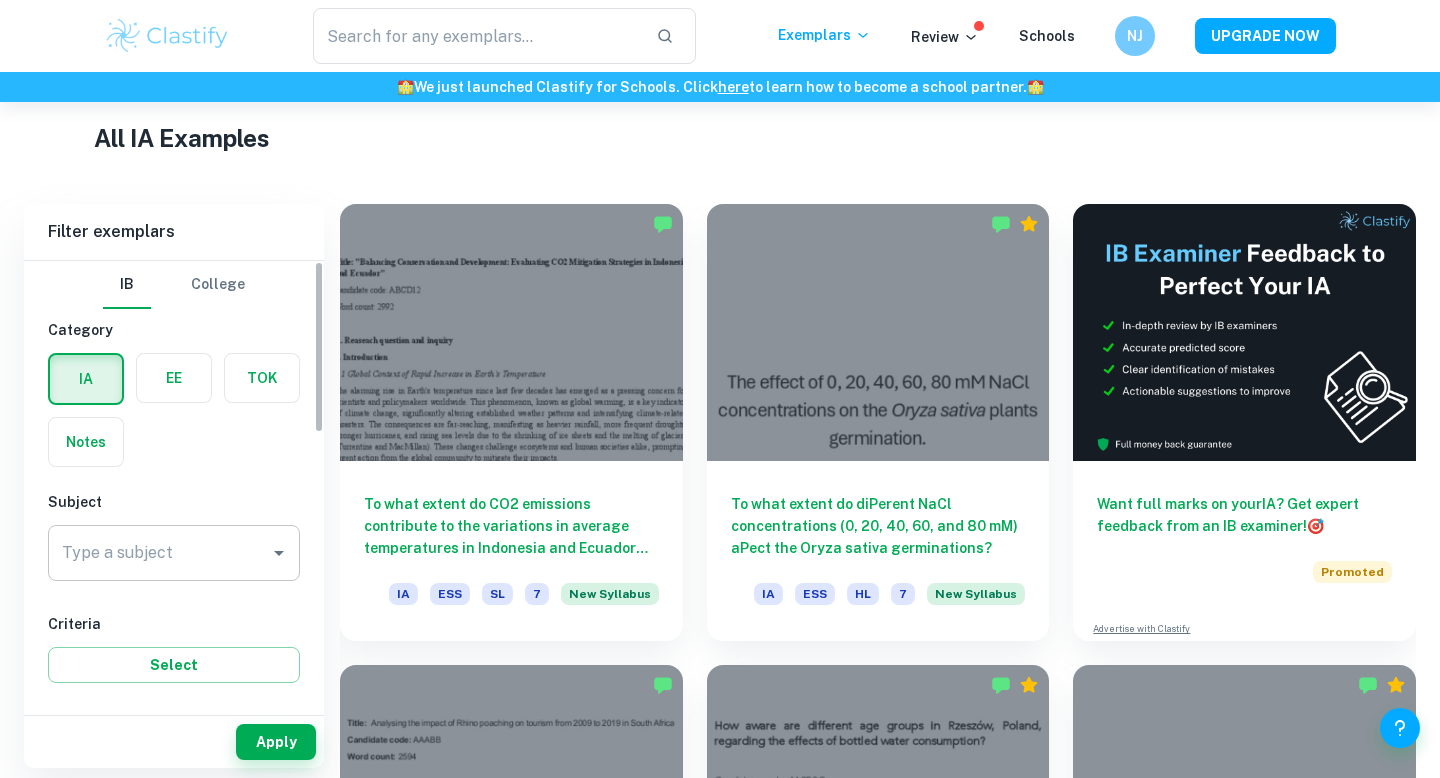 click on "Type a subject" at bounding box center (159, 553) 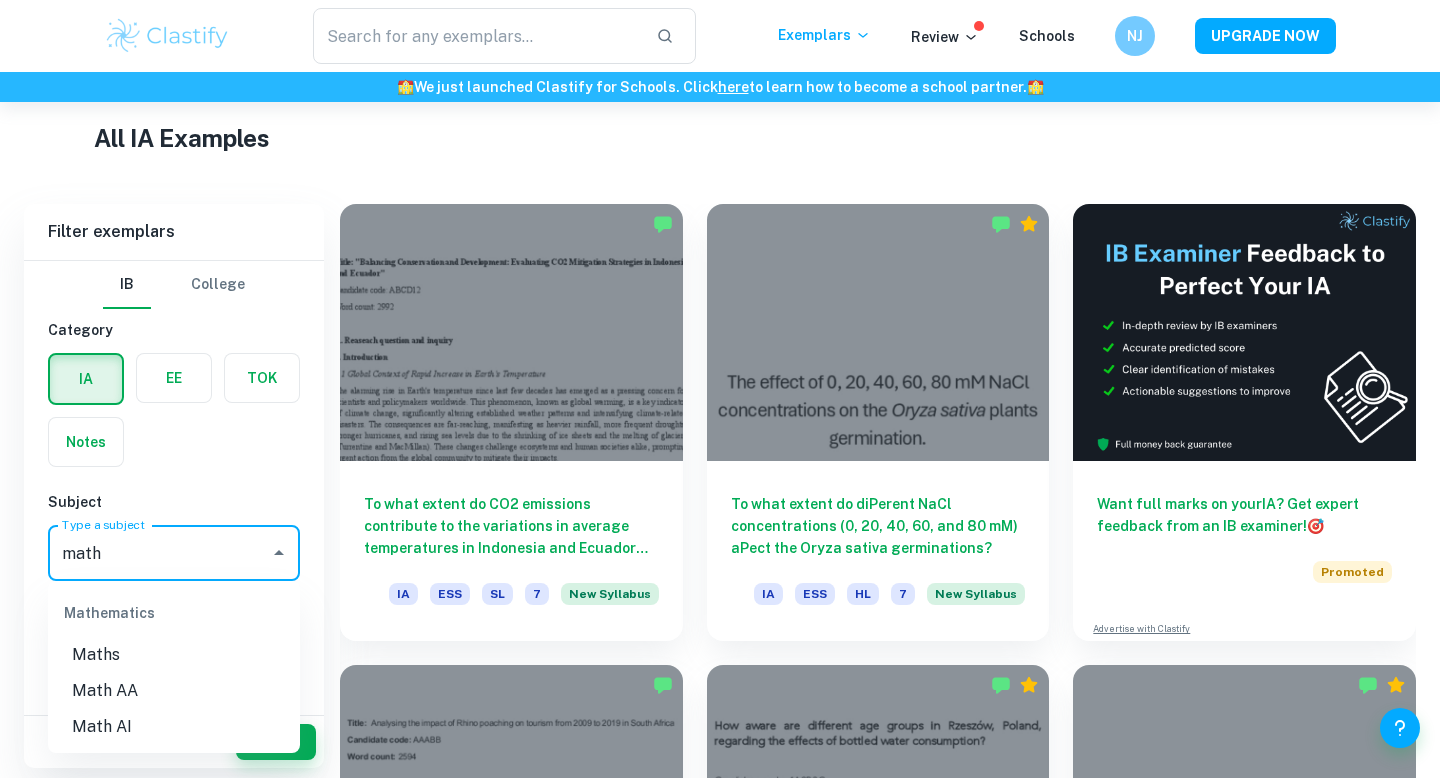 click on "Math AI" at bounding box center (174, 727) 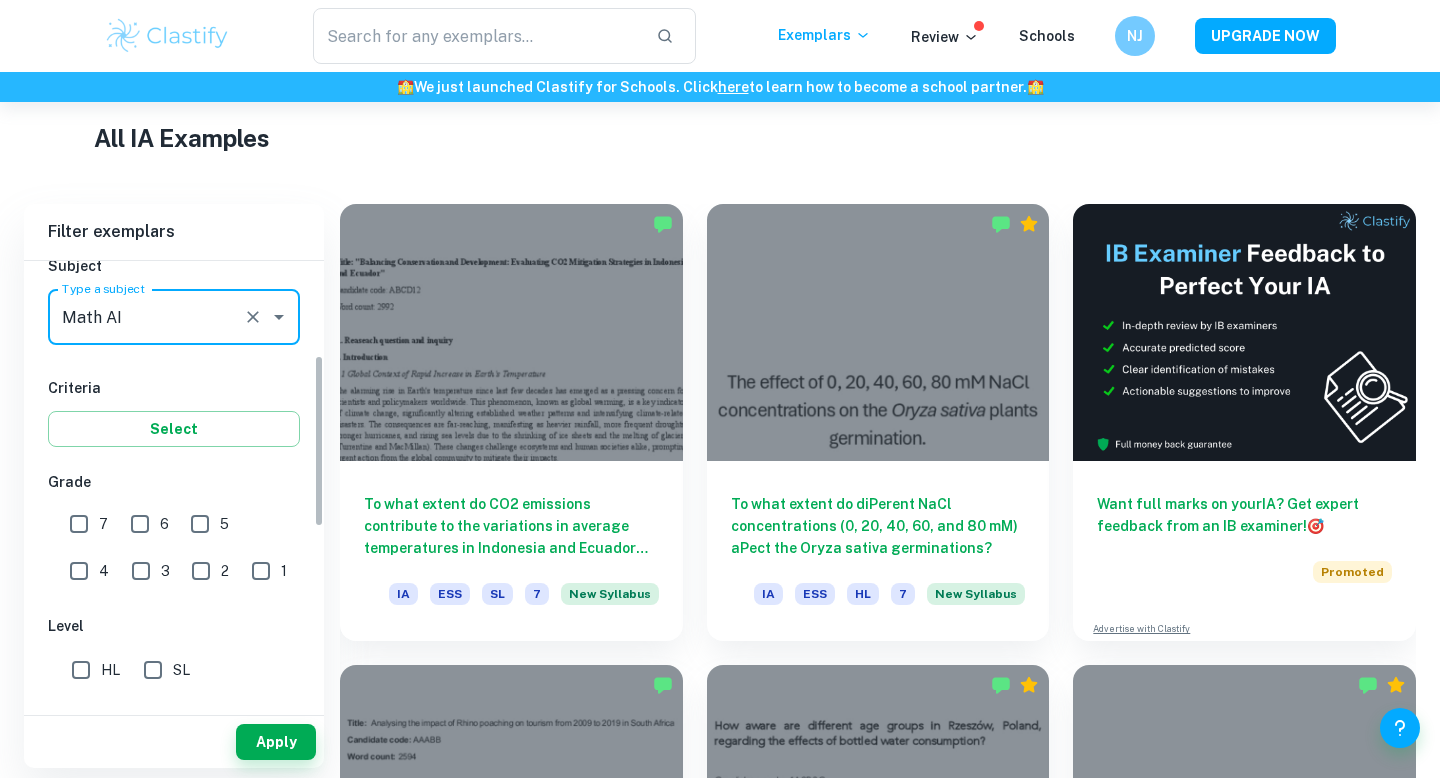 scroll, scrollTop: 246, scrollLeft: 0, axis: vertical 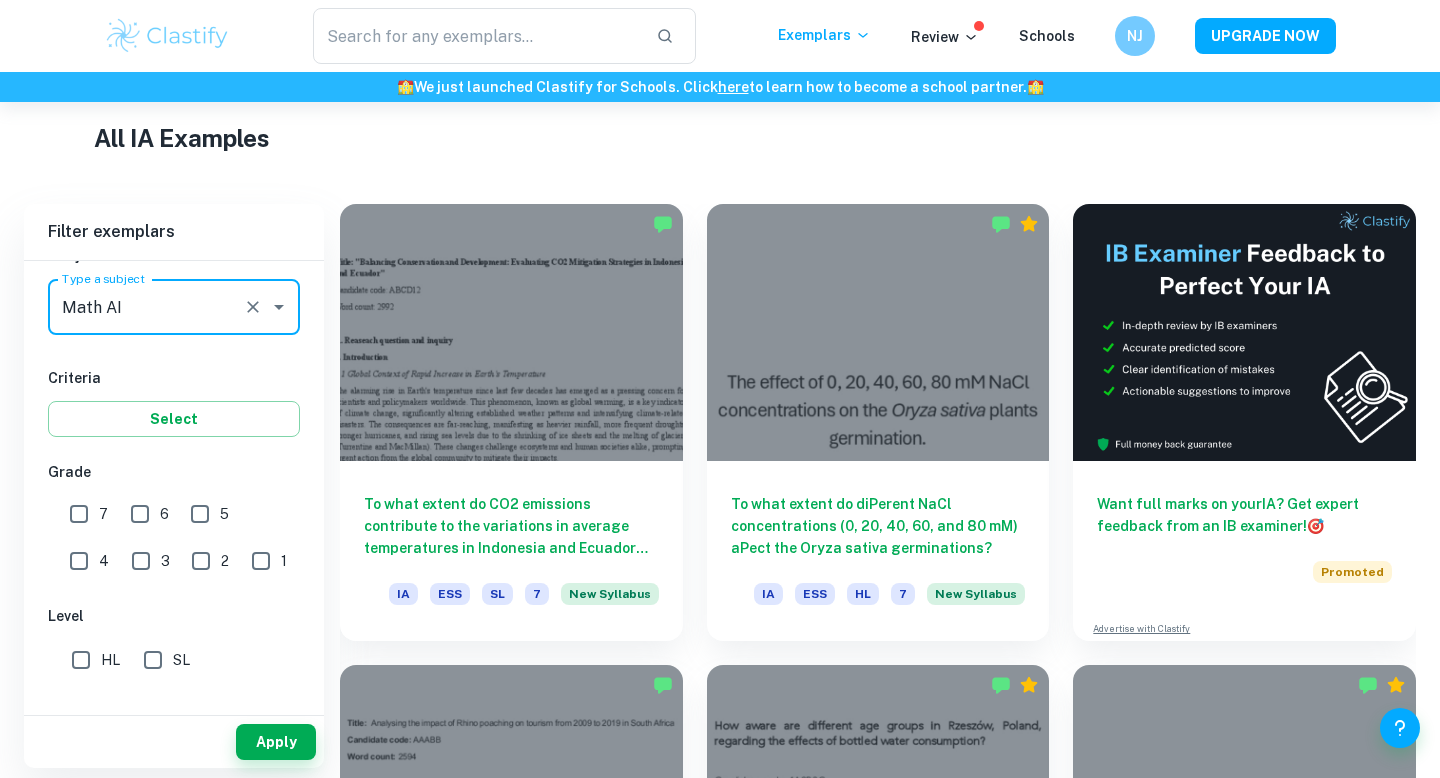 type on "Math AI" 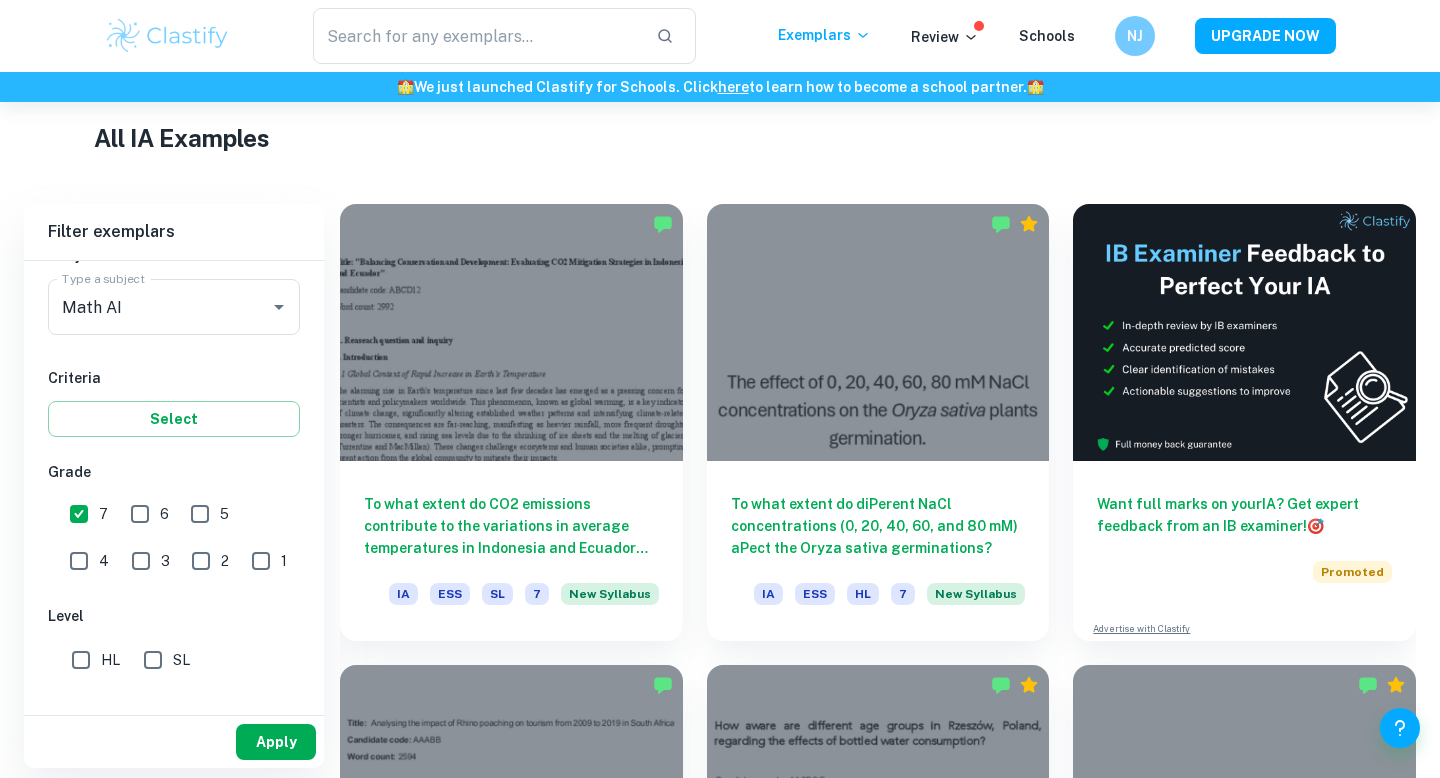 click on "Apply" at bounding box center (276, 742) 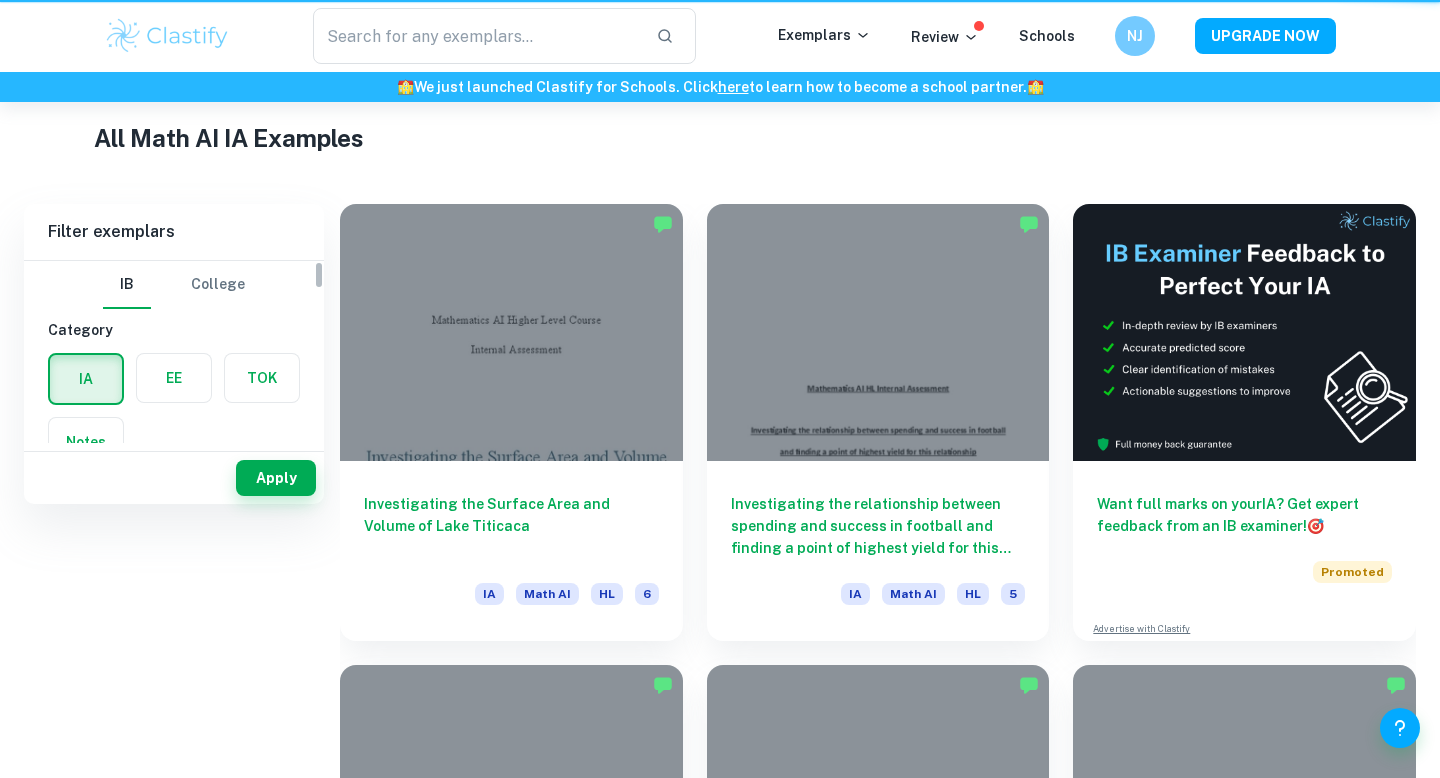 scroll, scrollTop: 0, scrollLeft: 0, axis: both 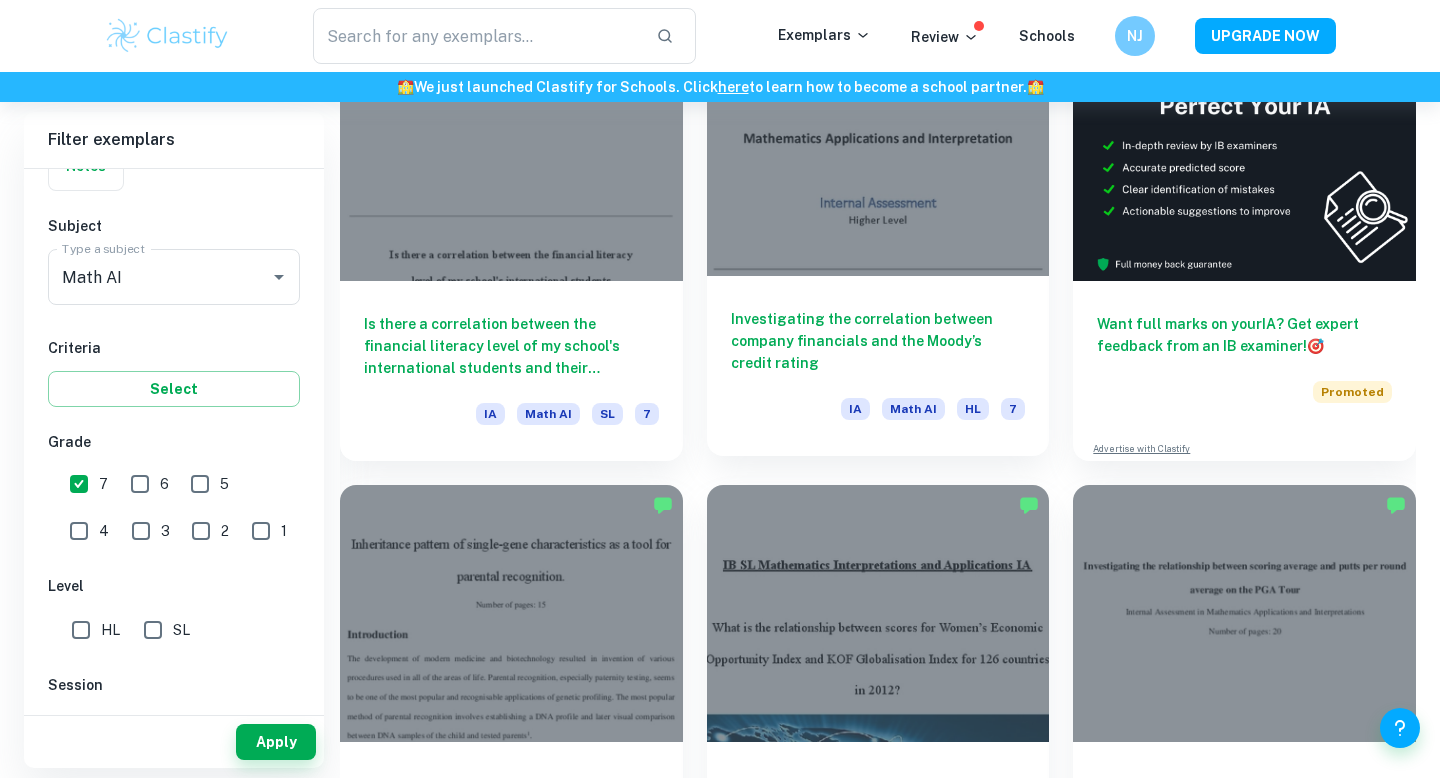 click at bounding box center (878, 147) 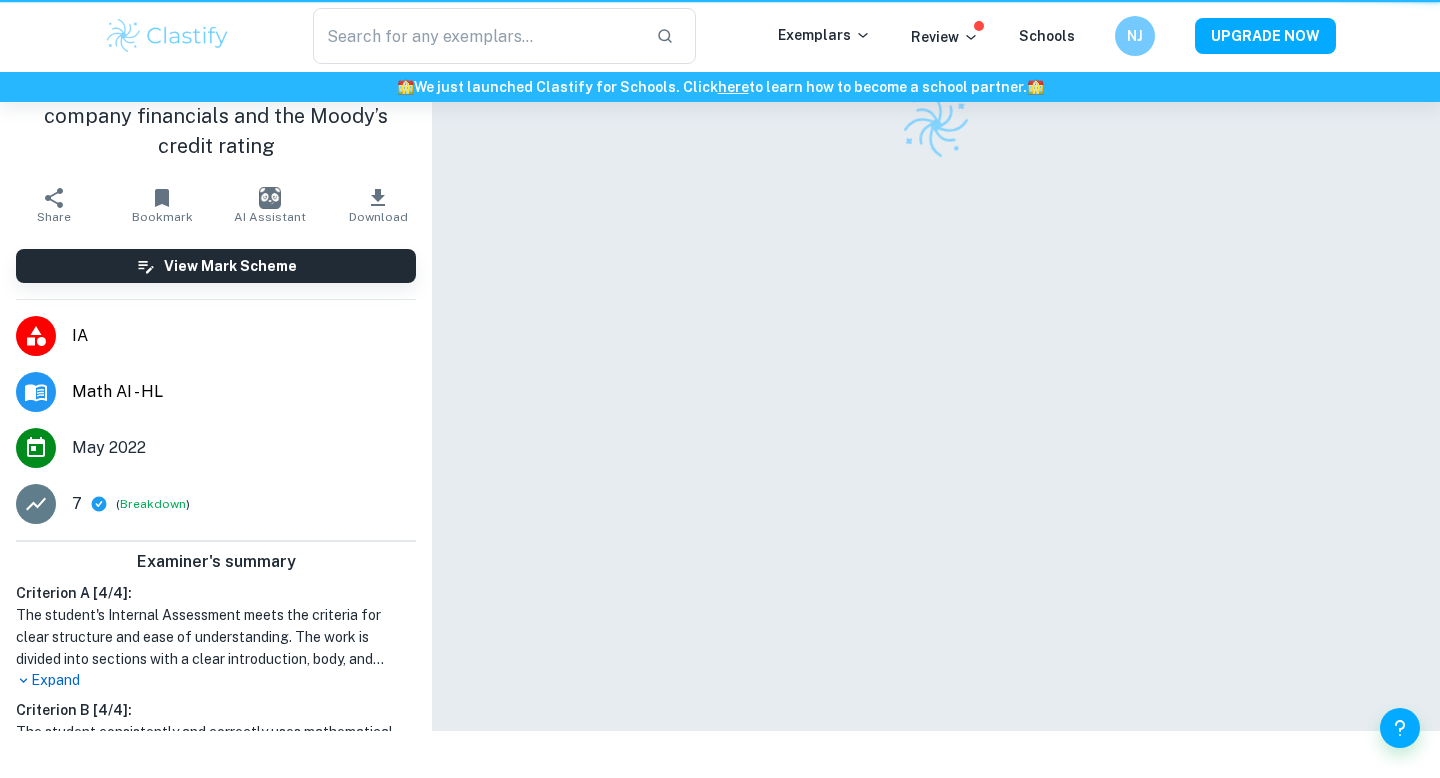 scroll, scrollTop: 0, scrollLeft: 0, axis: both 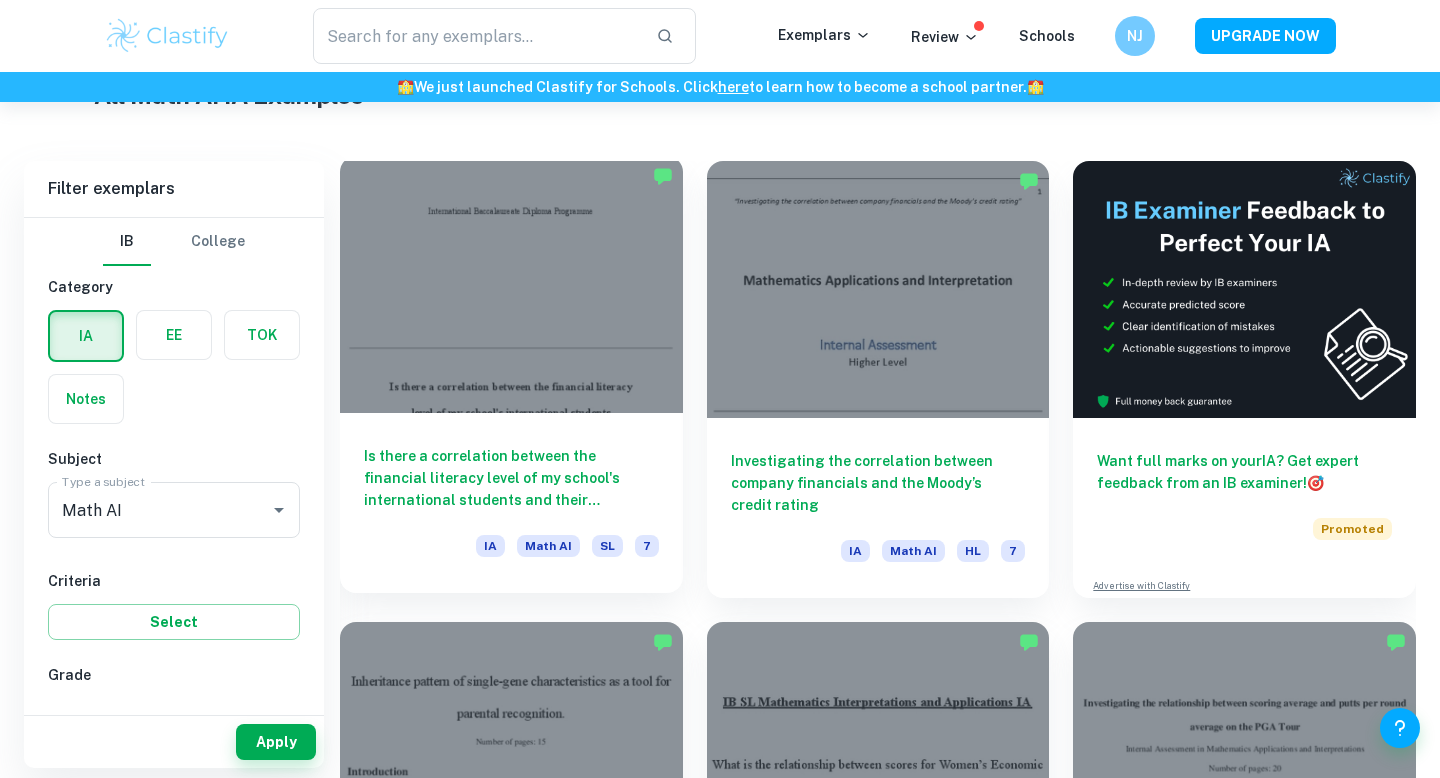 click at bounding box center [511, 284] 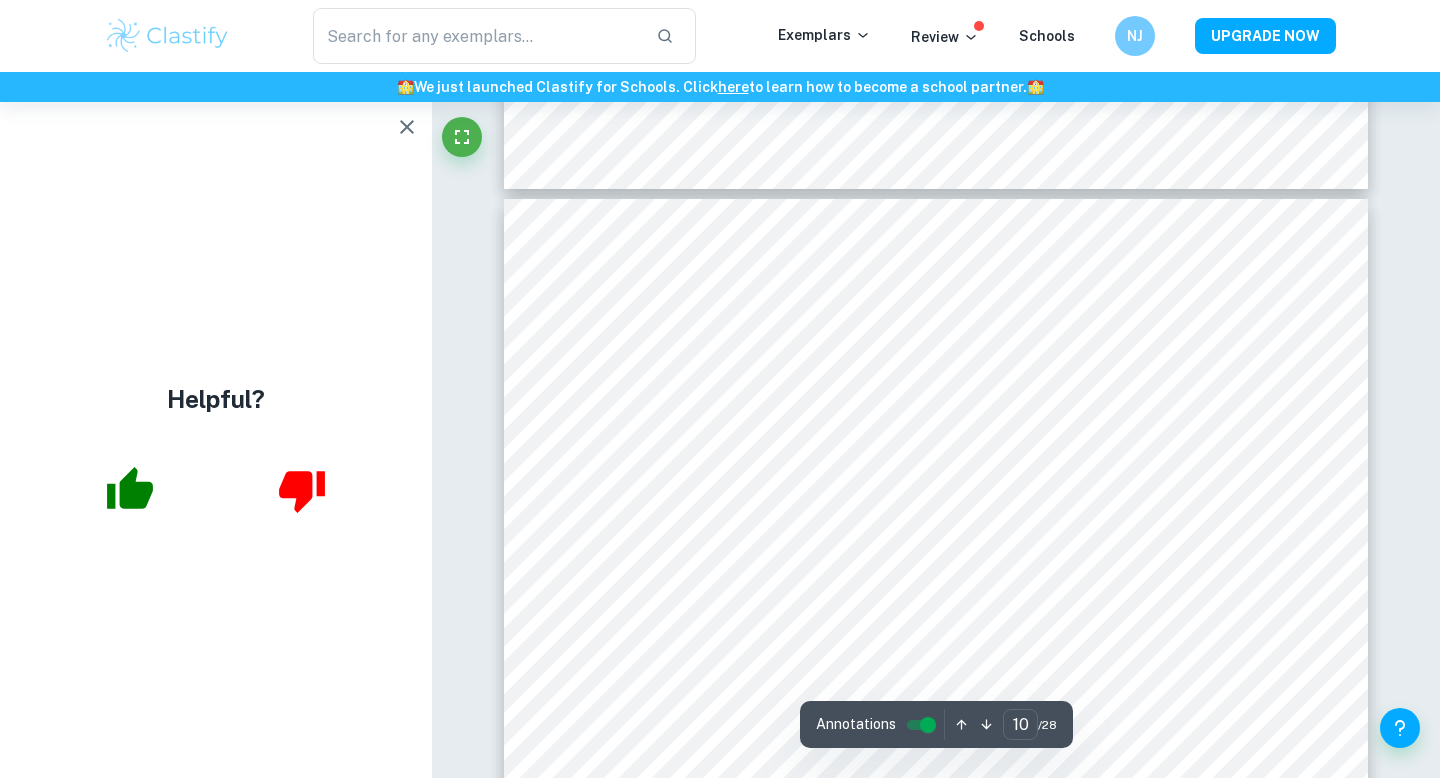 scroll, scrollTop: 11206, scrollLeft: 0, axis: vertical 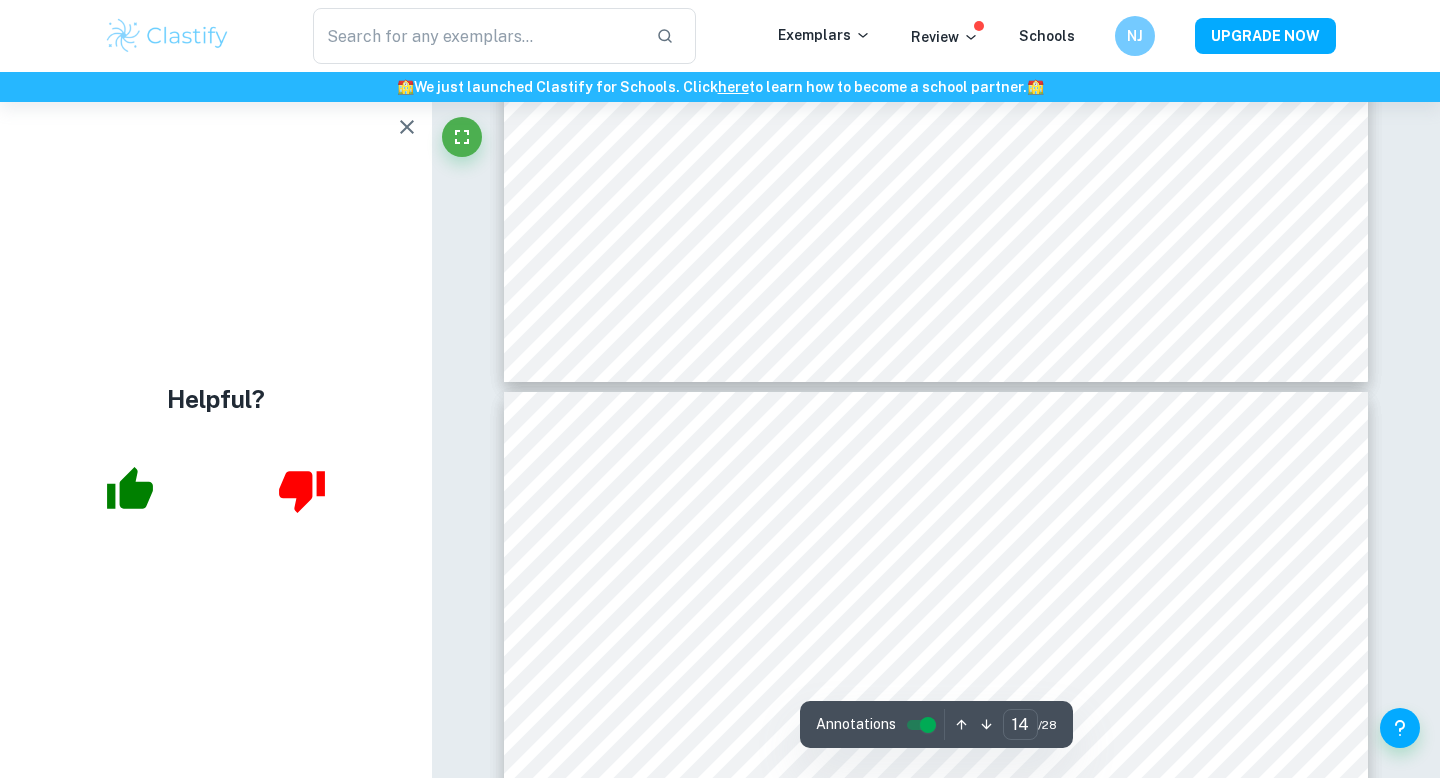 type on "13" 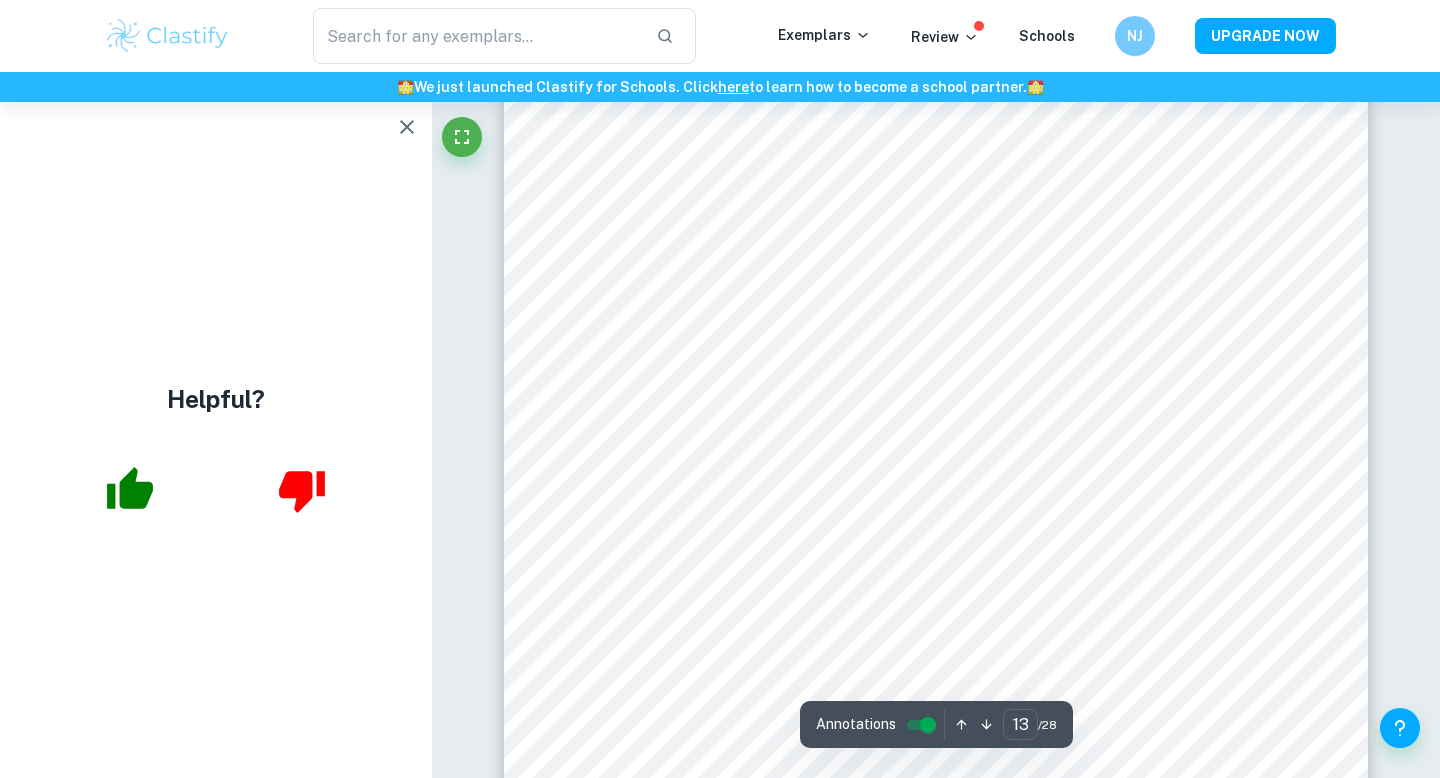 scroll, scrollTop: 14099, scrollLeft: 0, axis: vertical 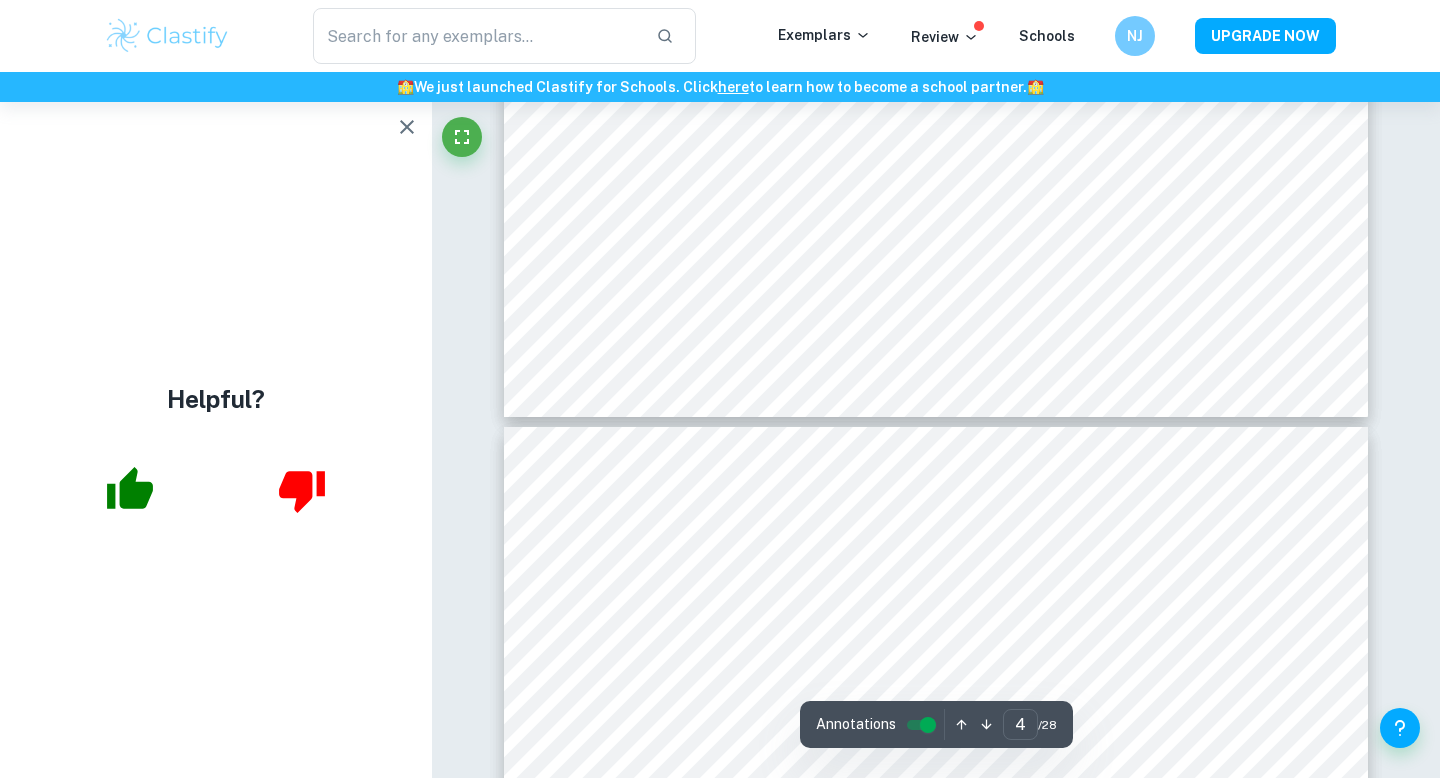 click 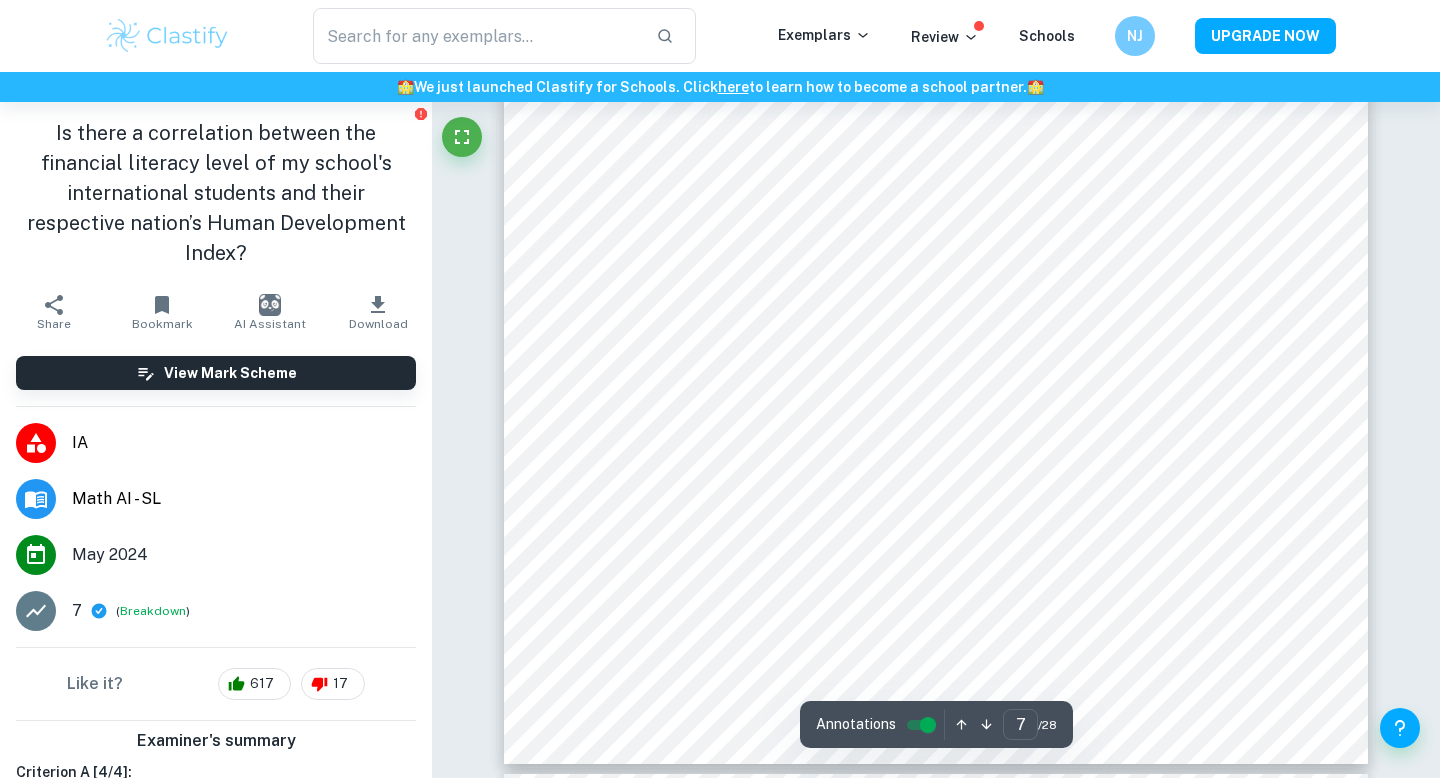 scroll, scrollTop: 7525, scrollLeft: 0, axis: vertical 